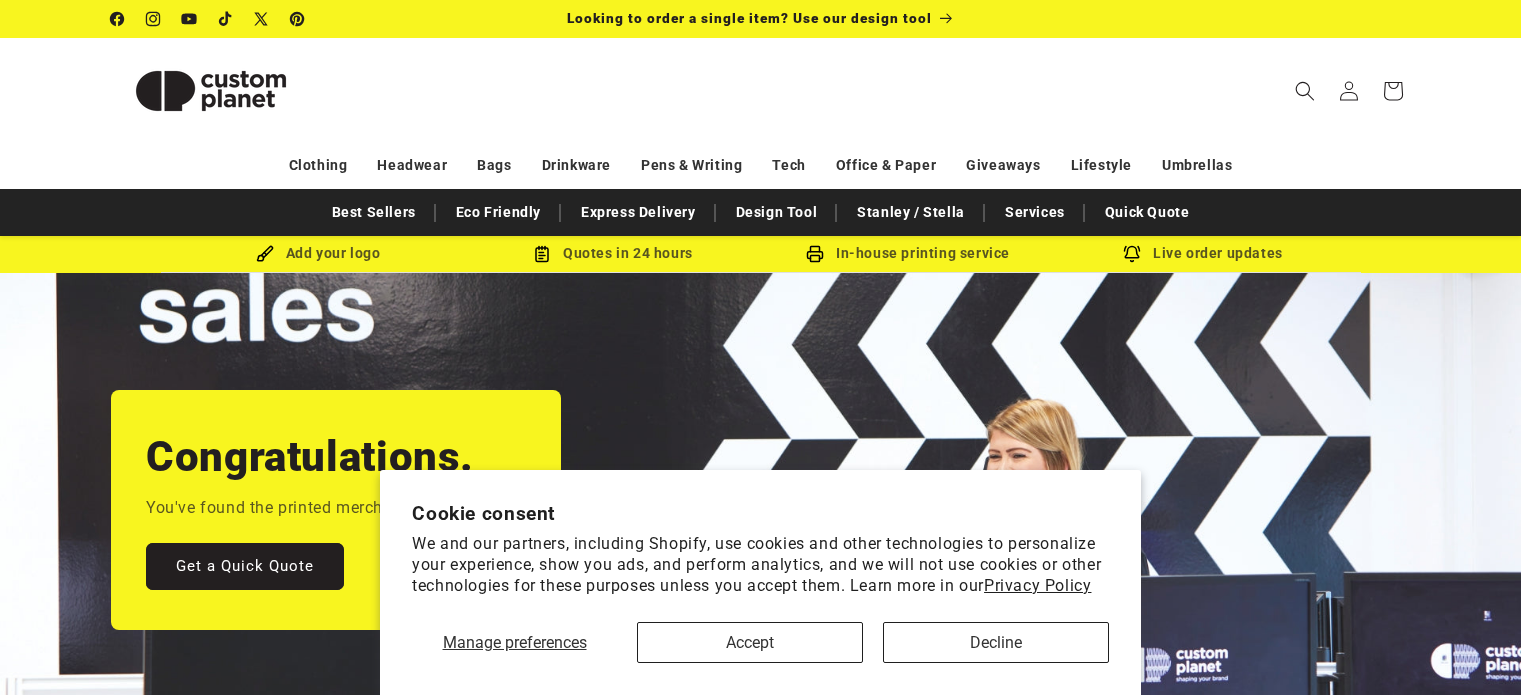 scroll, scrollTop: 0, scrollLeft: 0, axis: both 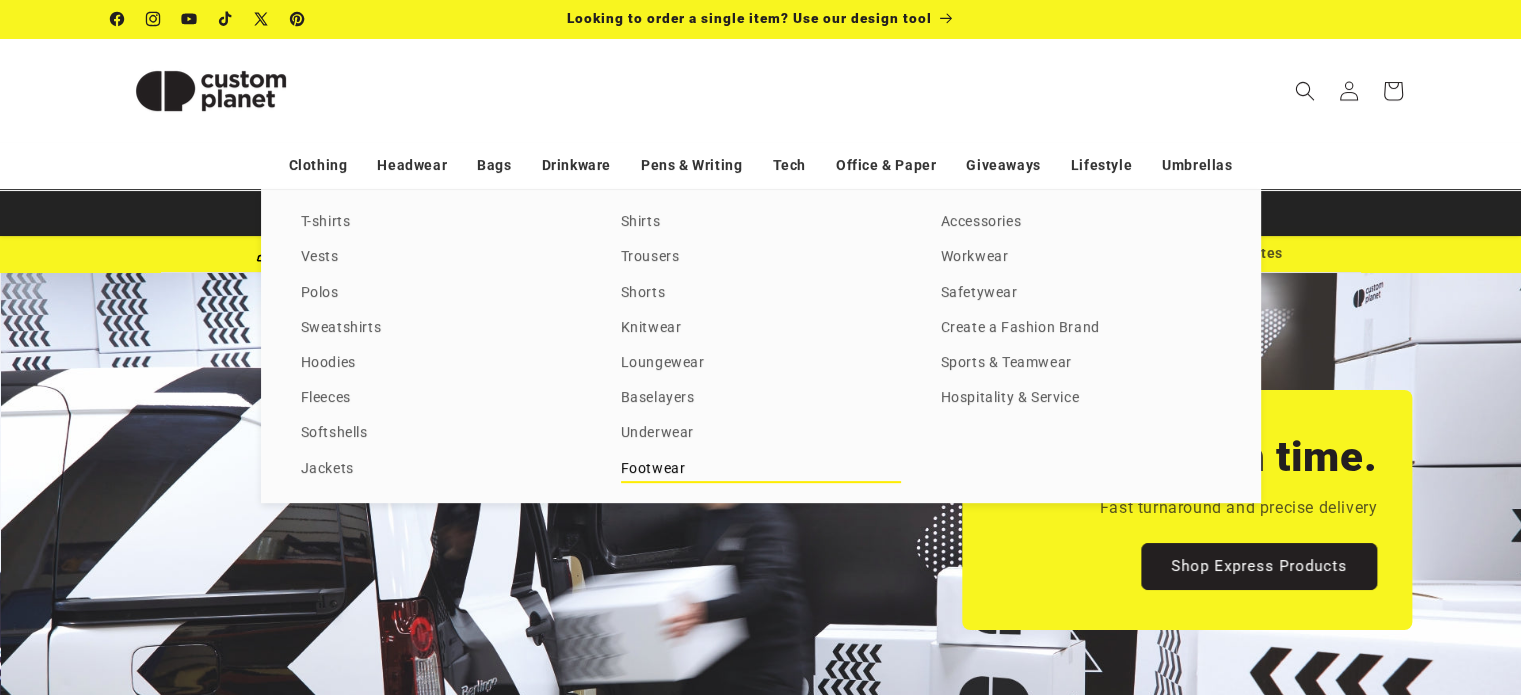 click on "Footwear" at bounding box center (761, 469) 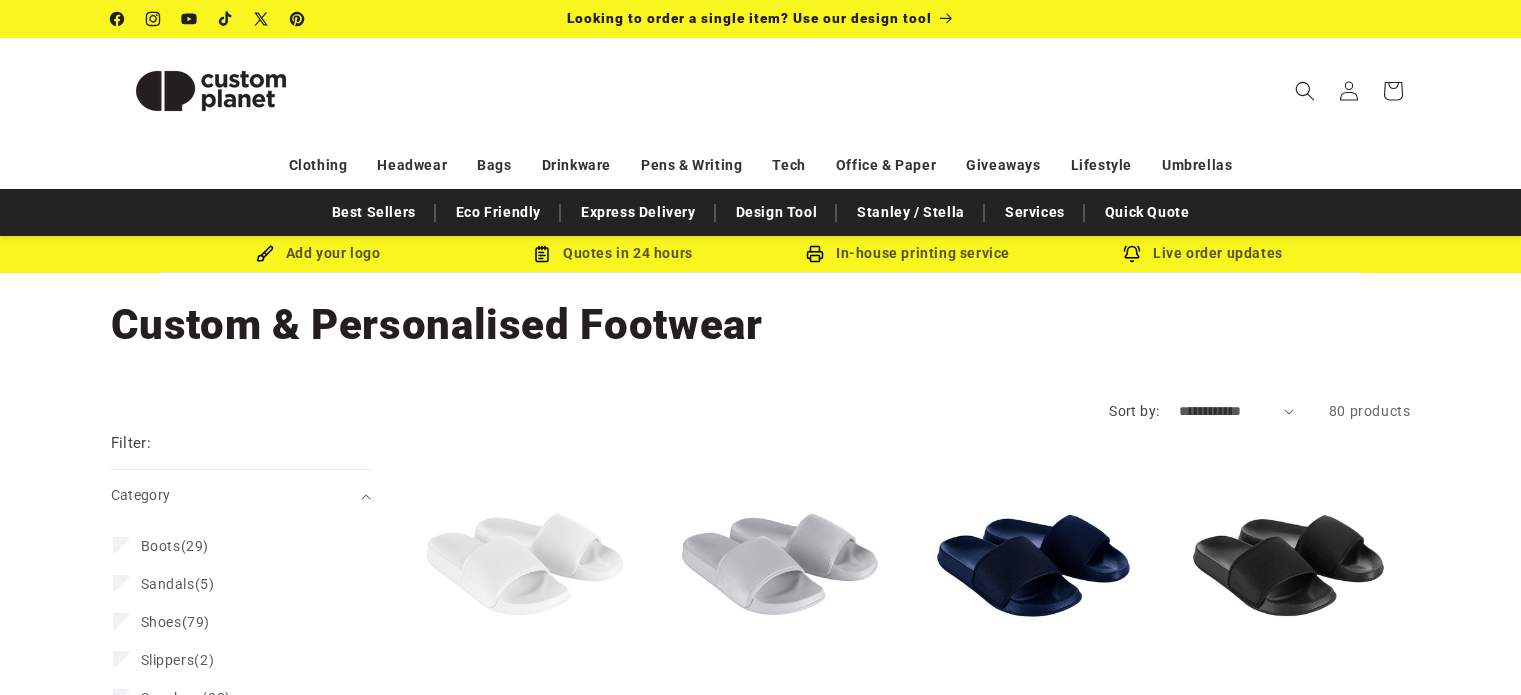 scroll, scrollTop: 0, scrollLeft: 0, axis: both 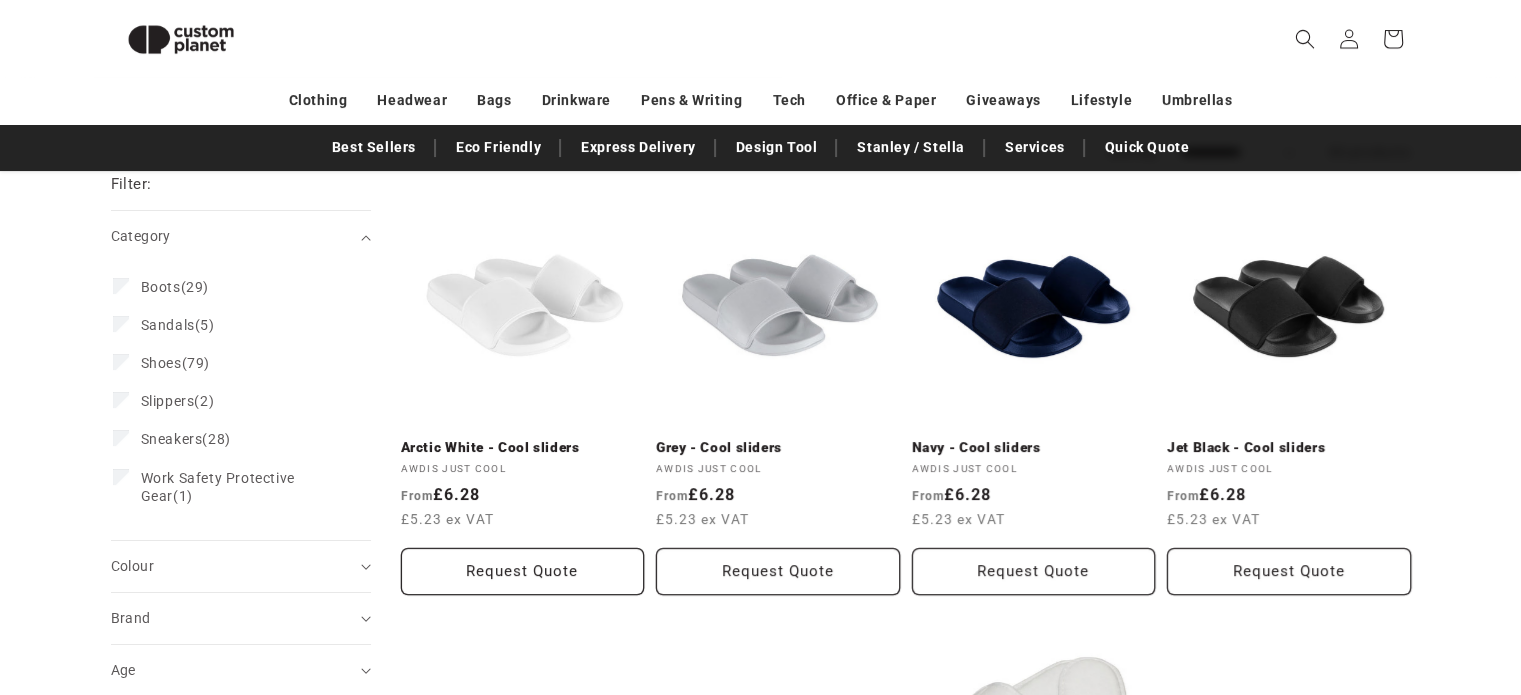 drag, startPoint x: 1531, startPoint y: 79, endPoint x: 1535, endPoint y: 136, distance: 57.14018 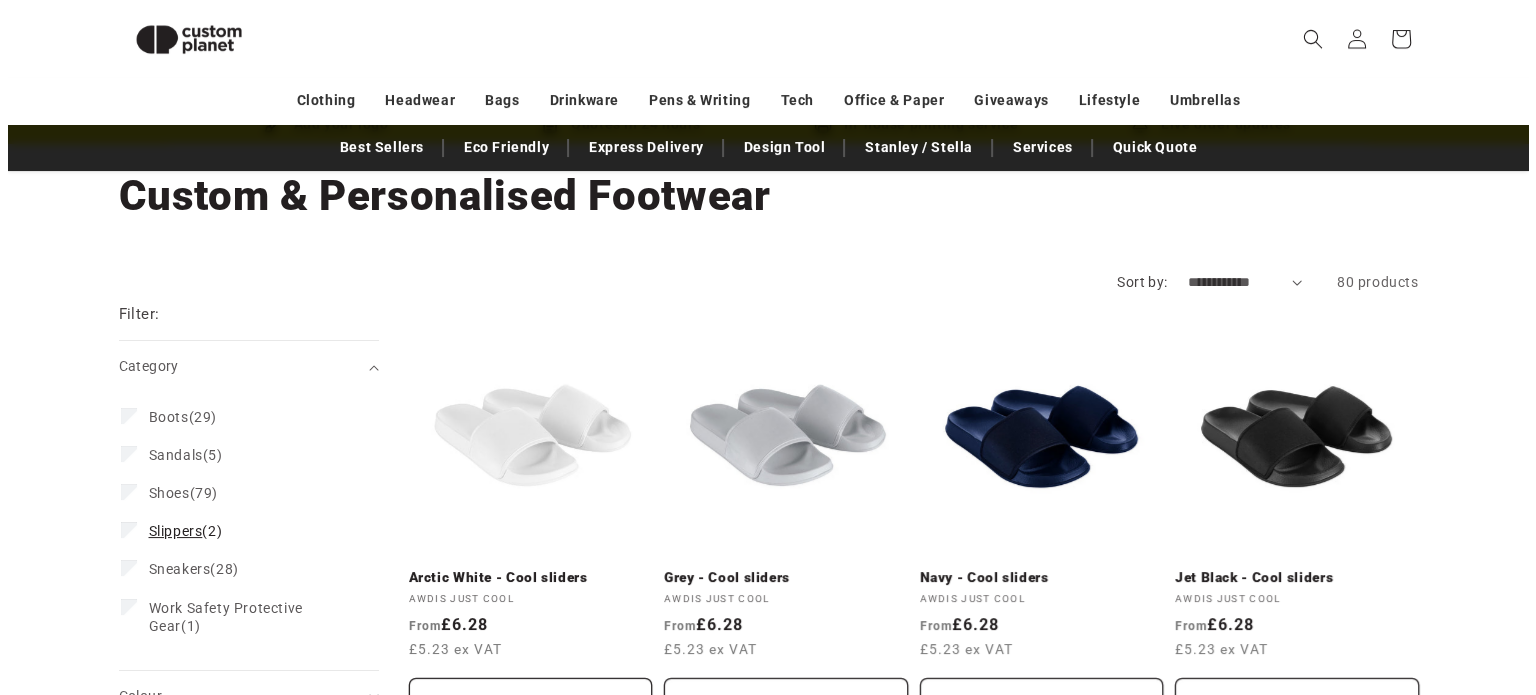 scroll, scrollTop: 0, scrollLeft: 0, axis: both 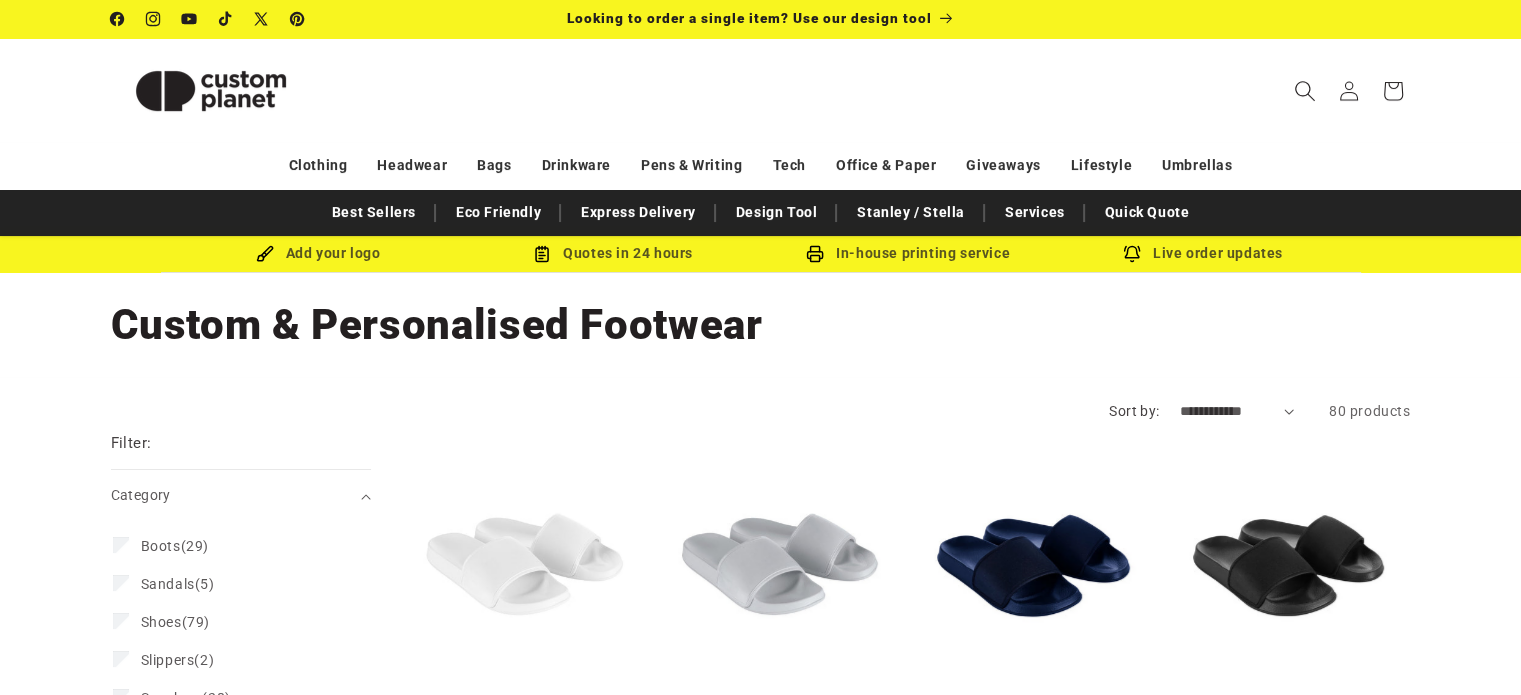 click 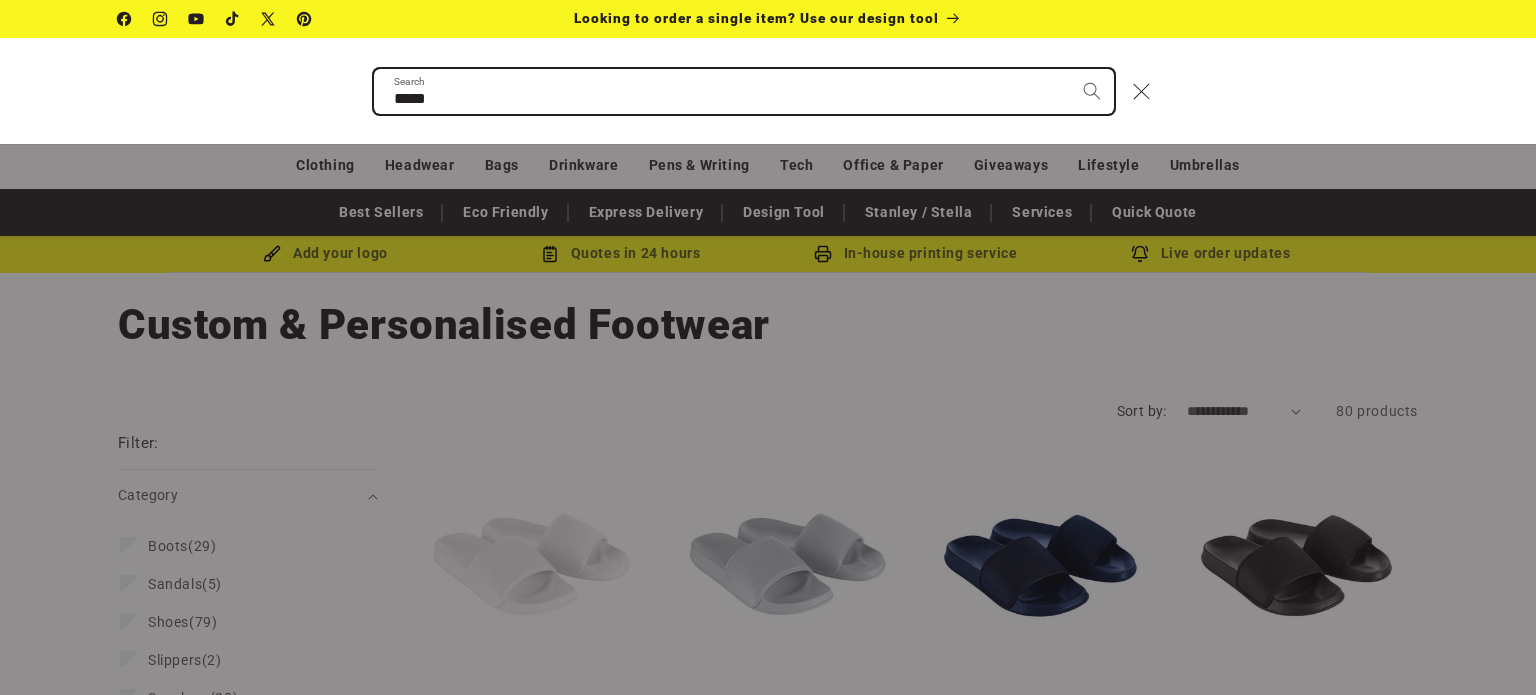 type on "*****" 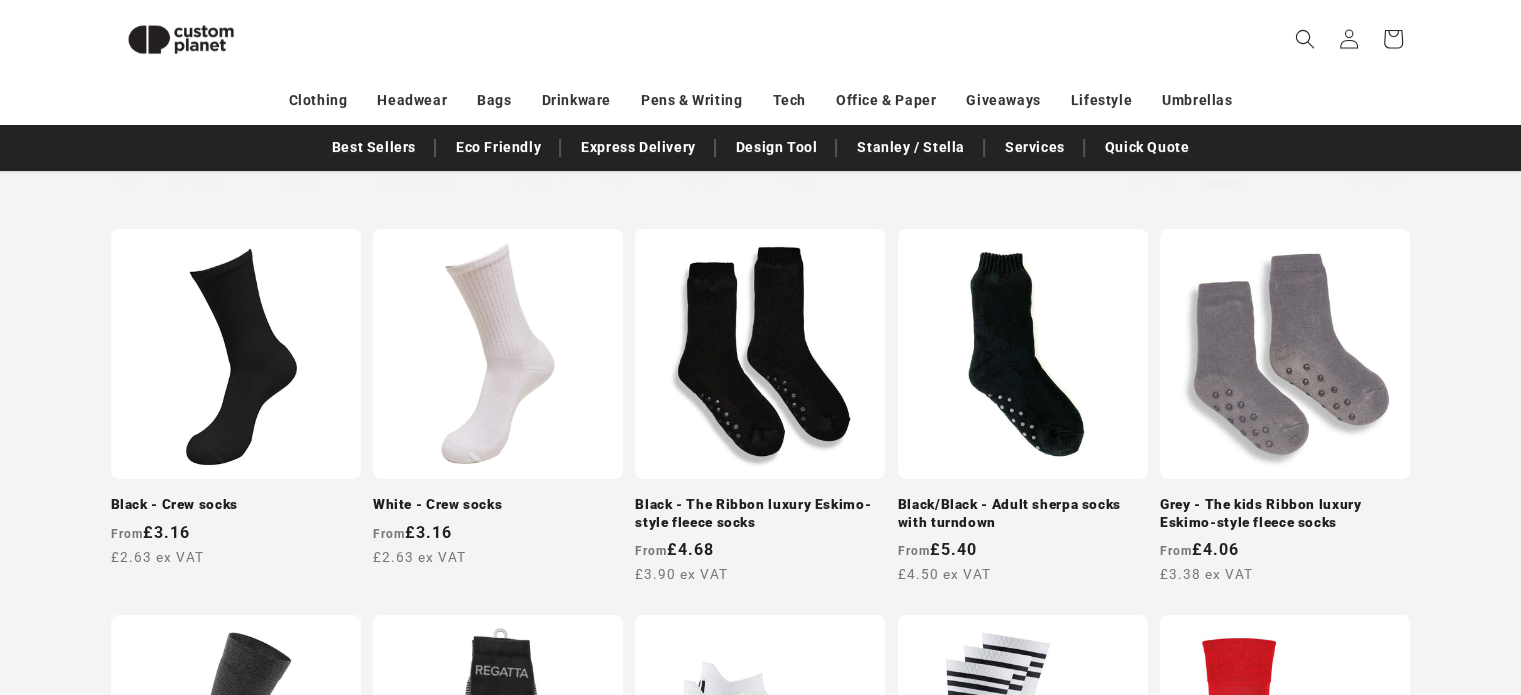 scroll, scrollTop: 300, scrollLeft: 0, axis: vertical 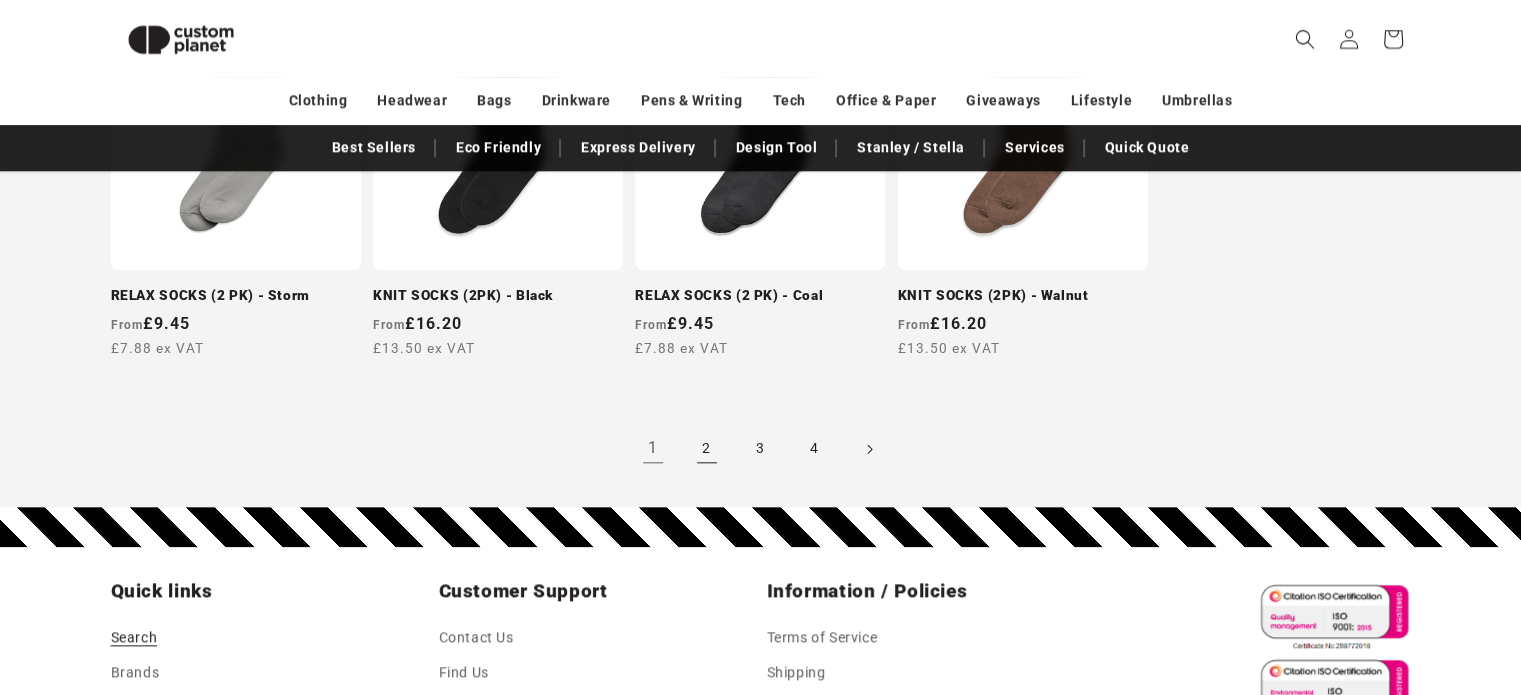 click on "2" at bounding box center [707, 449] 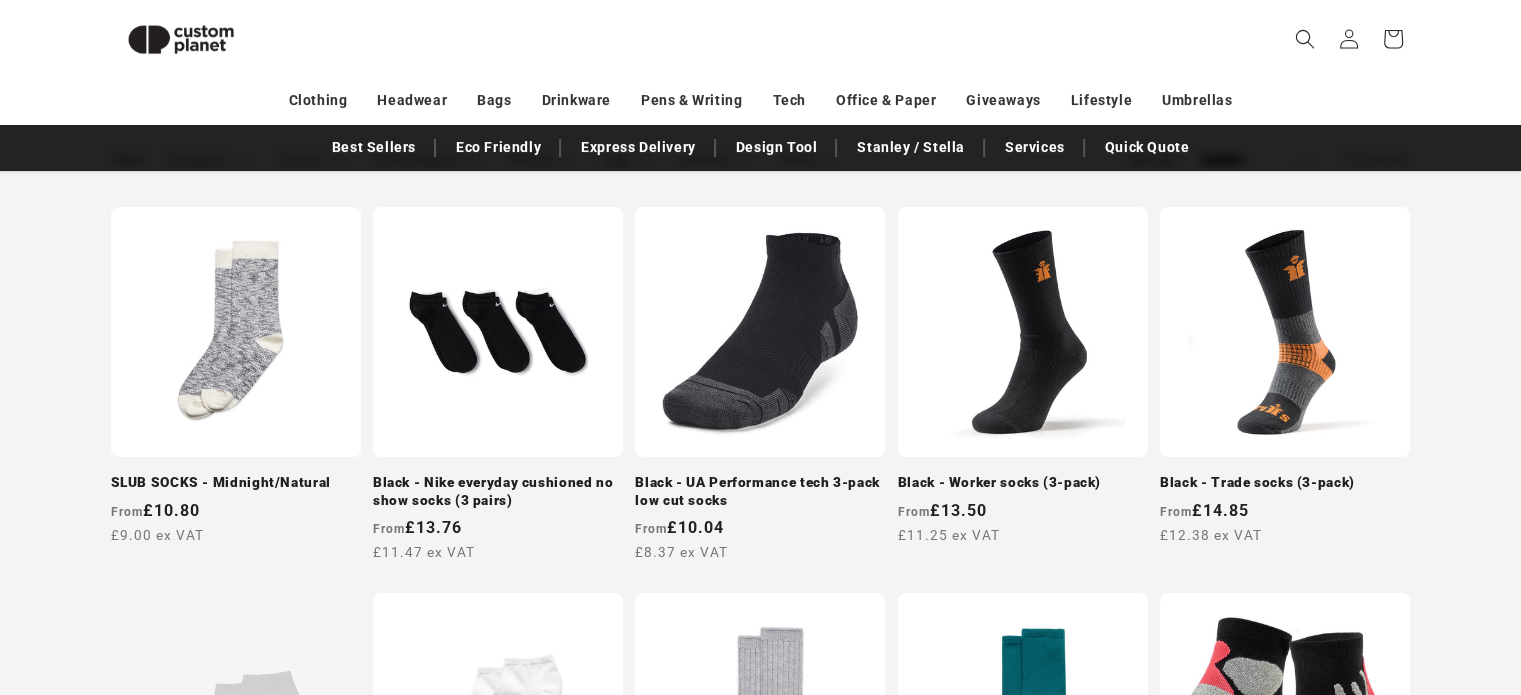 scroll, scrollTop: 322, scrollLeft: 0, axis: vertical 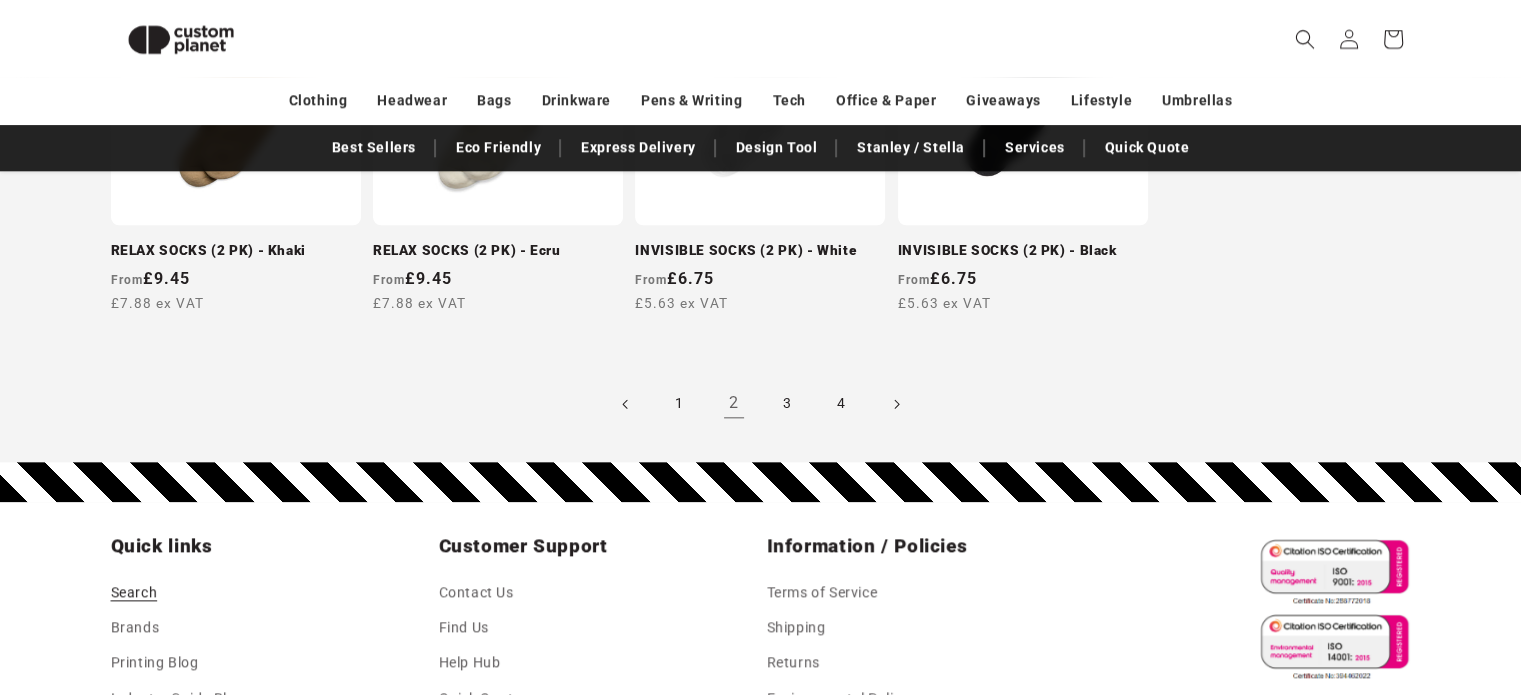 click on "Skip to content
Facebook
Instagram
YouTube
TikTok
X (Twitter)
Pinterest
Looking to order a single item? Use our design tool
*****
Search
My Account / Order Progress
Cart" at bounding box center [760, -1753] 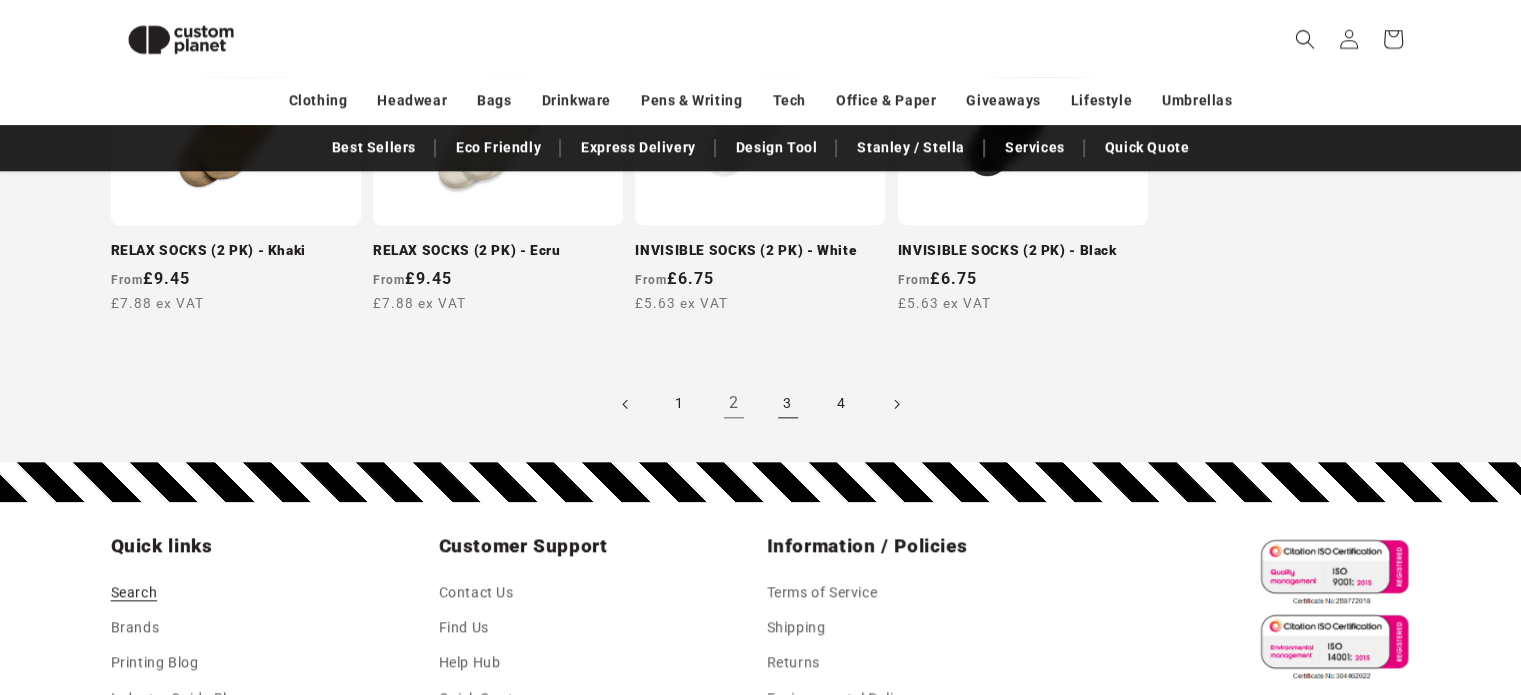 click on "3" at bounding box center [788, 404] 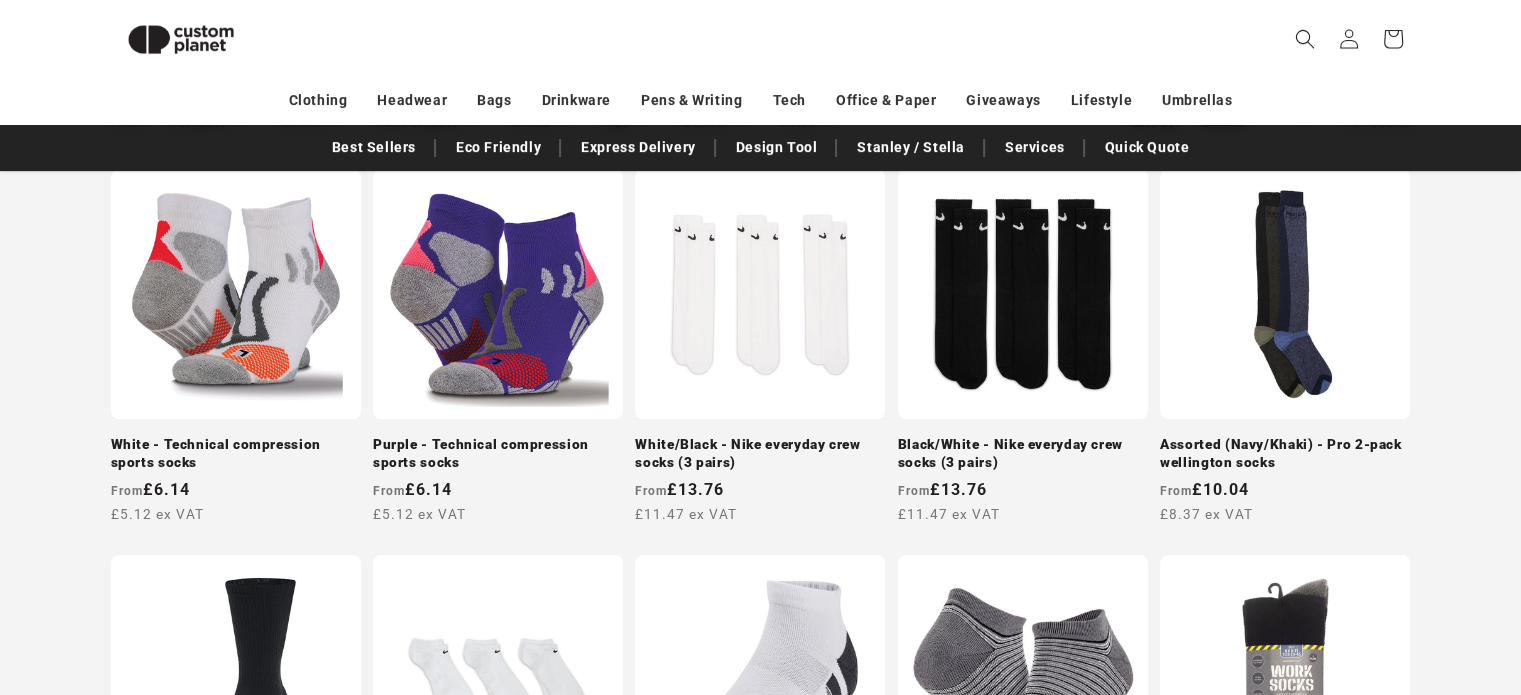 scroll, scrollTop: 620, scrollLeft: 0, axis: vertical 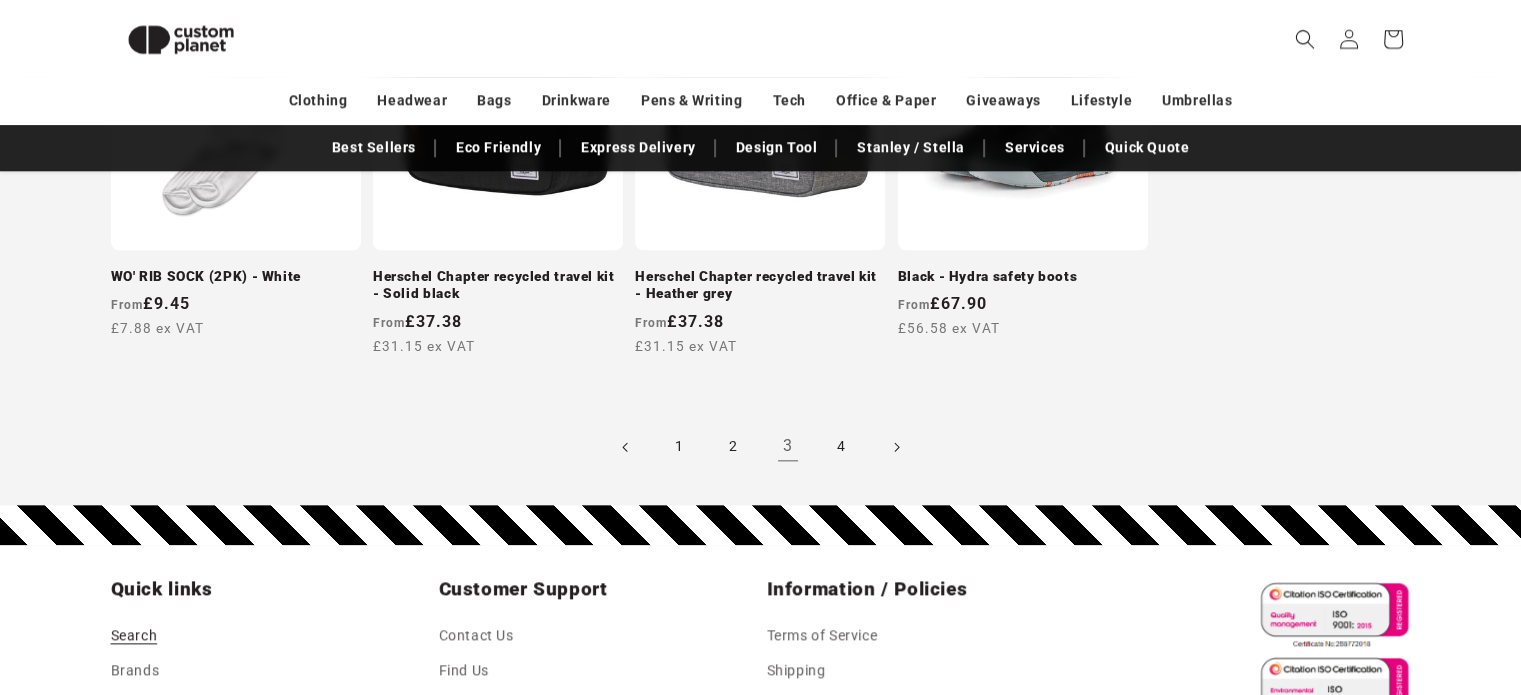 click on "Skip to content
Facebook
Instagram
YouTube
TikTok
X (Twitter)
Pinterest
Looking to order a single item? Use our design tool
*****
Search
My Account / Order Progress
Cart" at bounding box center [760, -1745] 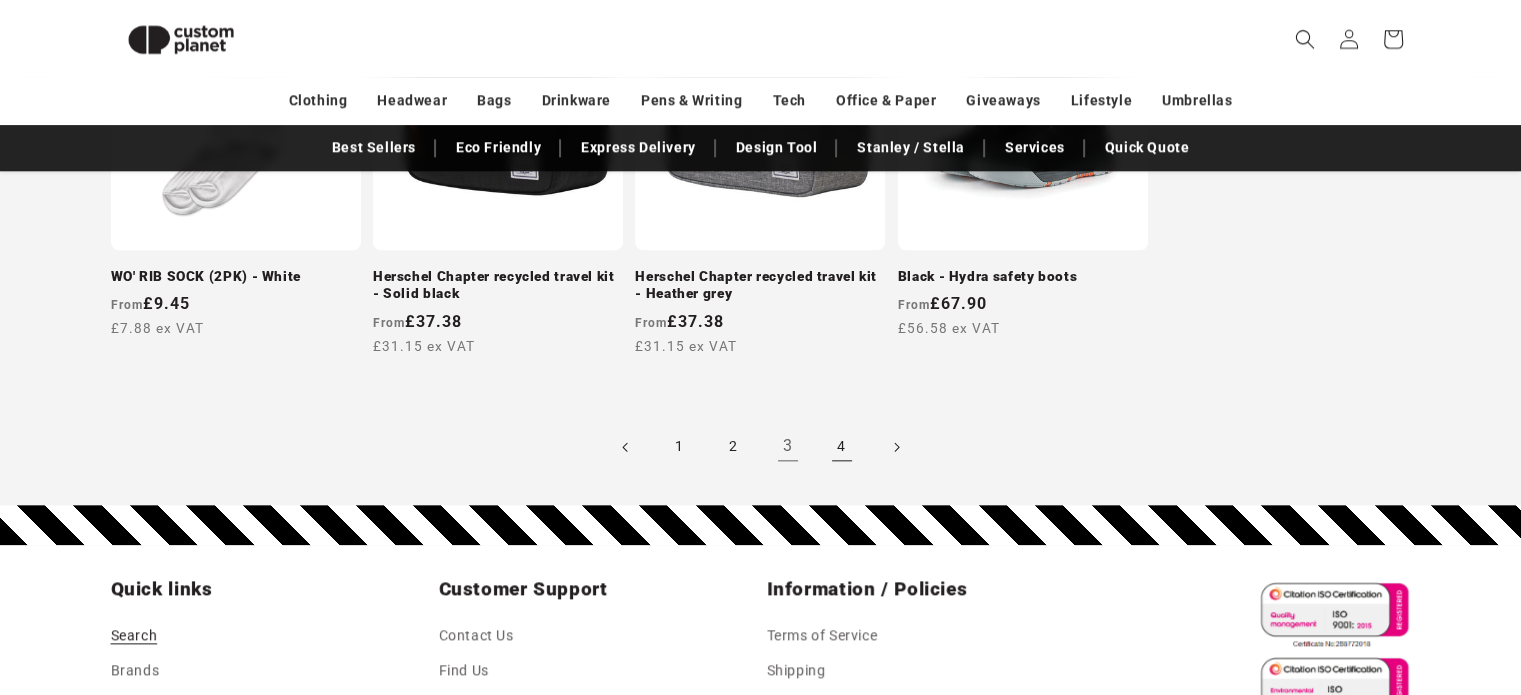 click on "4" at bounding box center (842, 447) 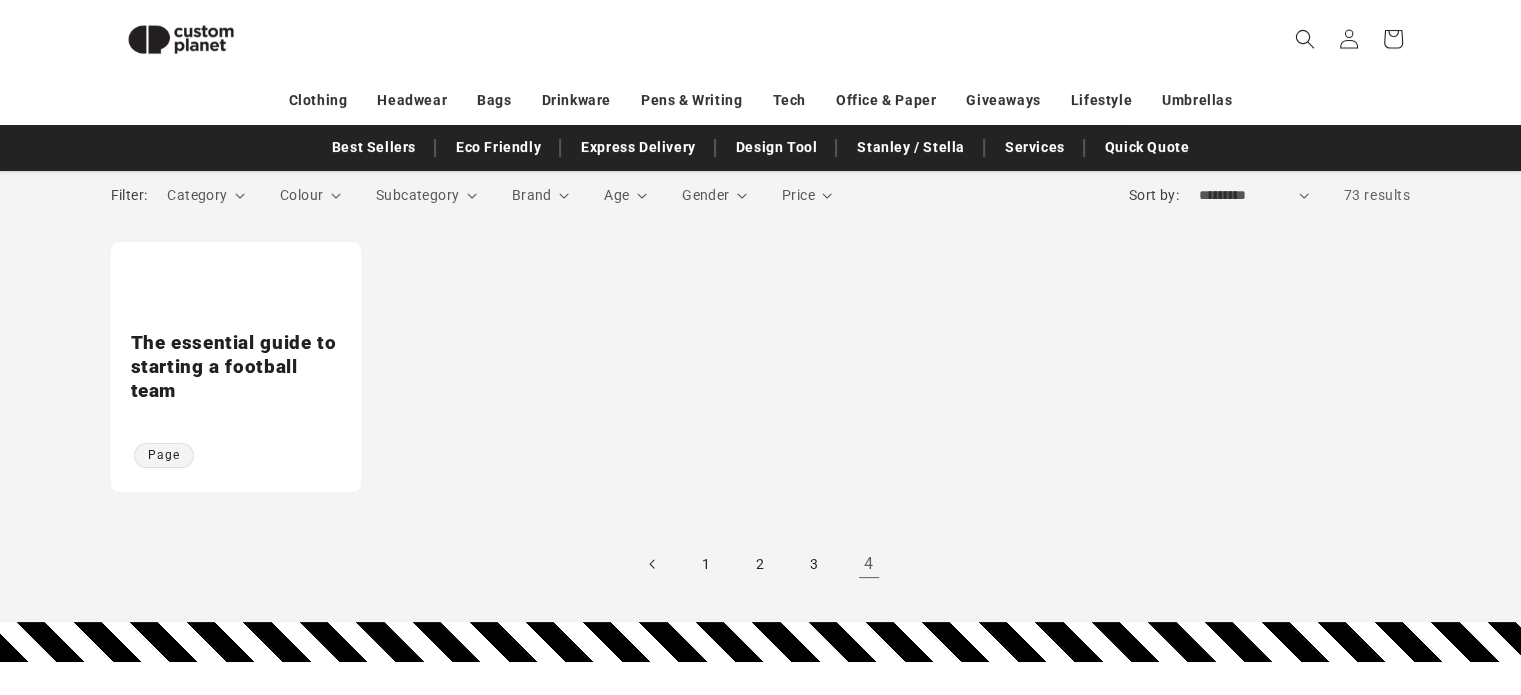 scroll, scrollTop: 268, scrollLeft: 0, axis: vertical 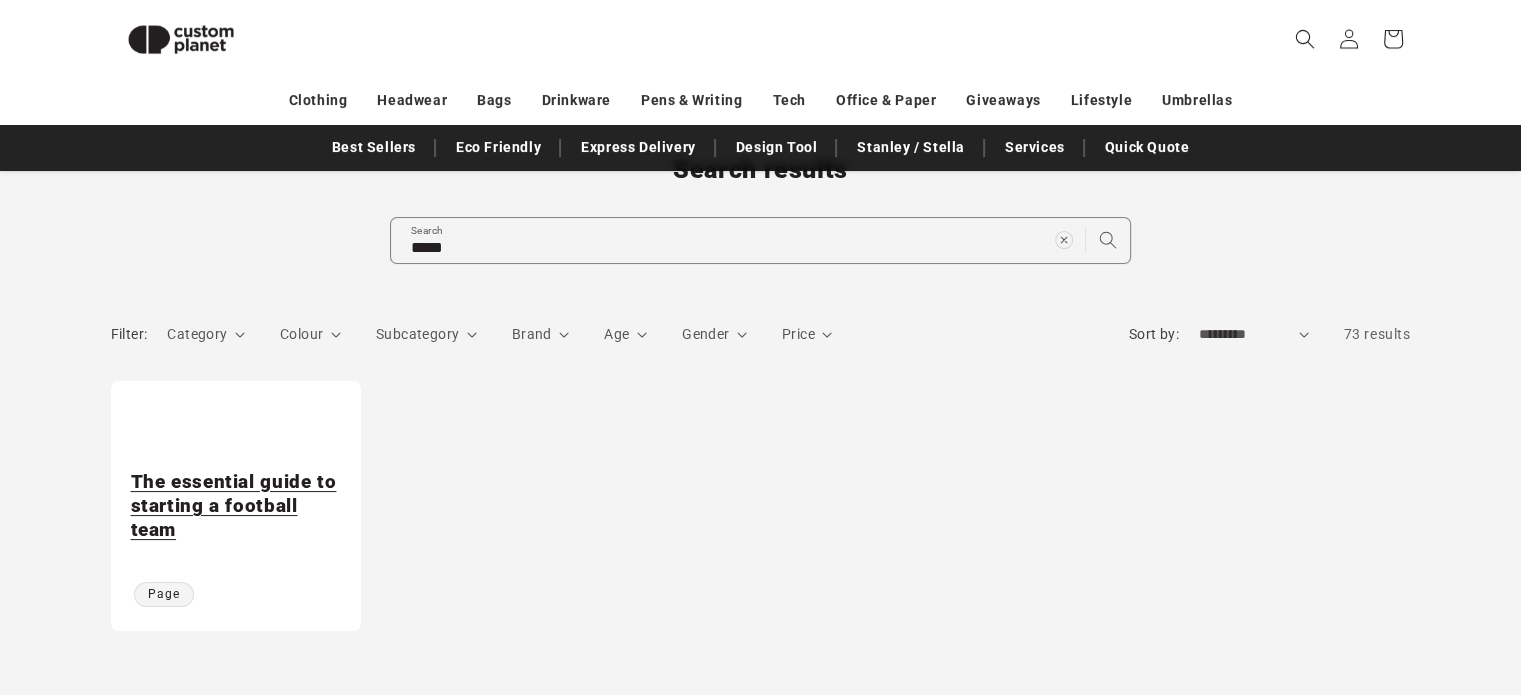 click on "The essential guide to starting a football team" at bounding box center [236, 506] 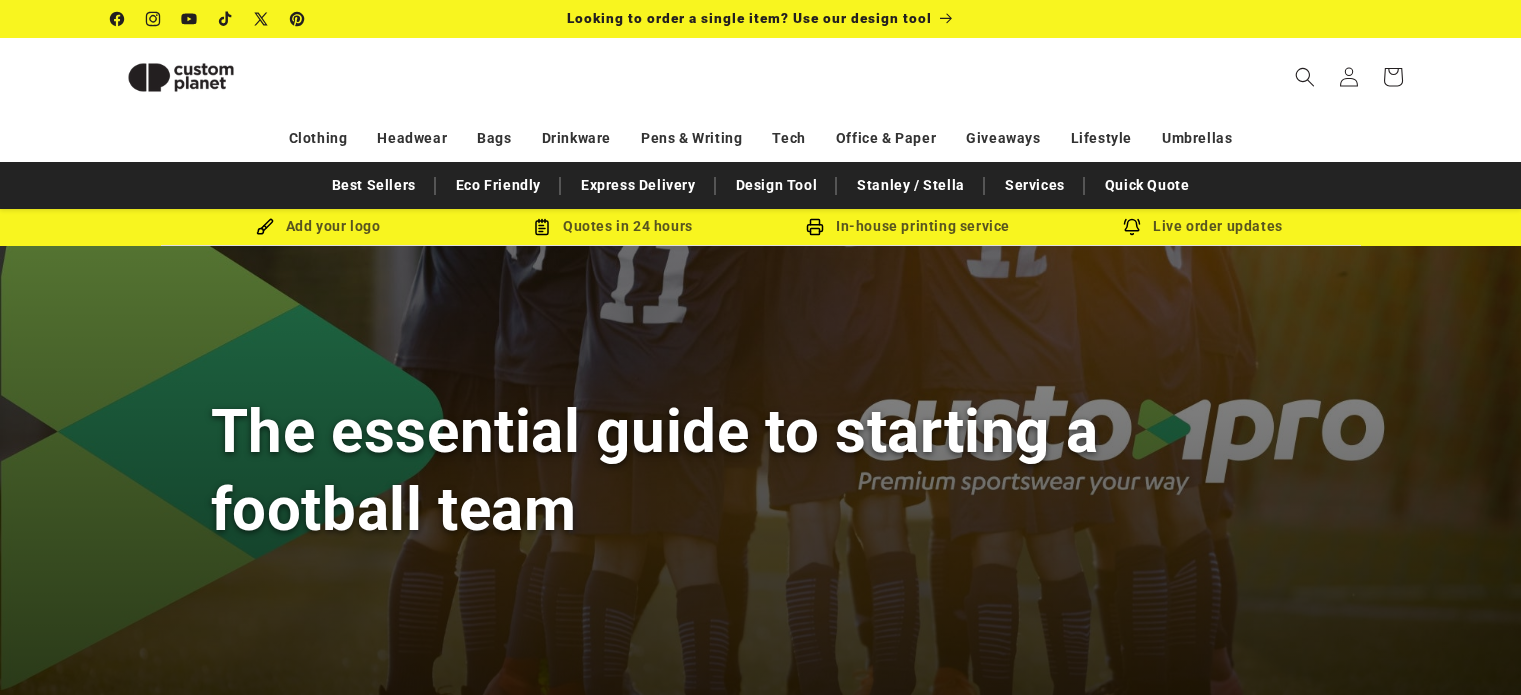 scroll, scrollTop: 572, scrollLeft: 0, axis: vertical 